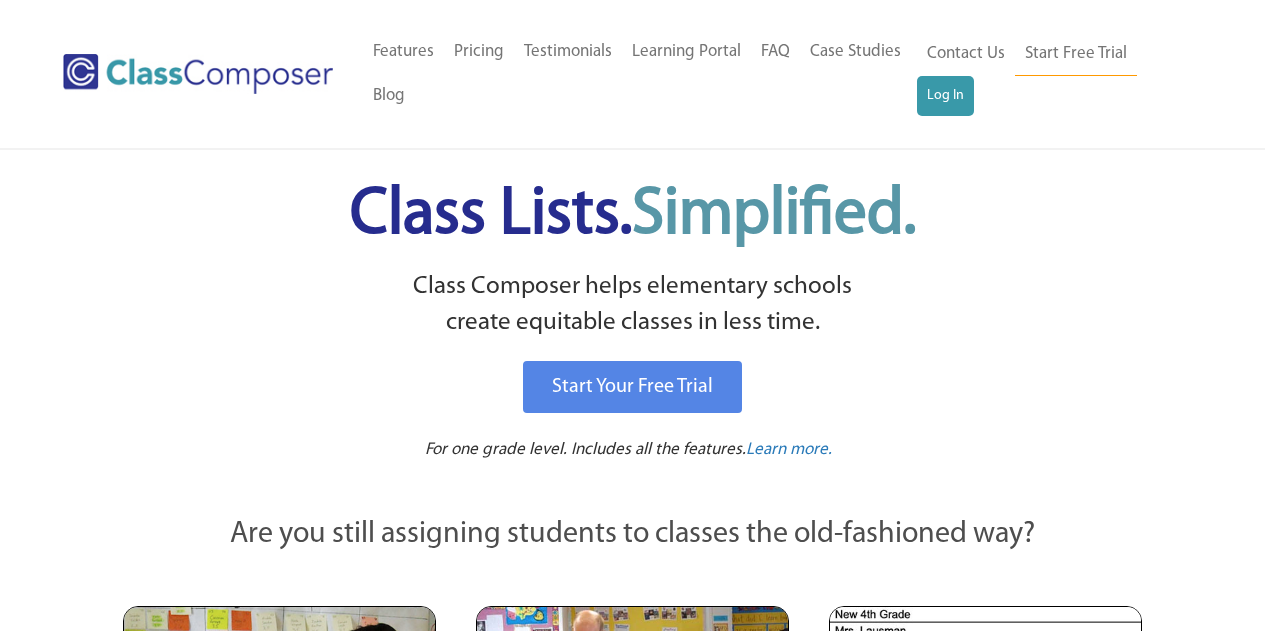 scroll, scrollTop: 0, scrollLeft: 0, axis: both 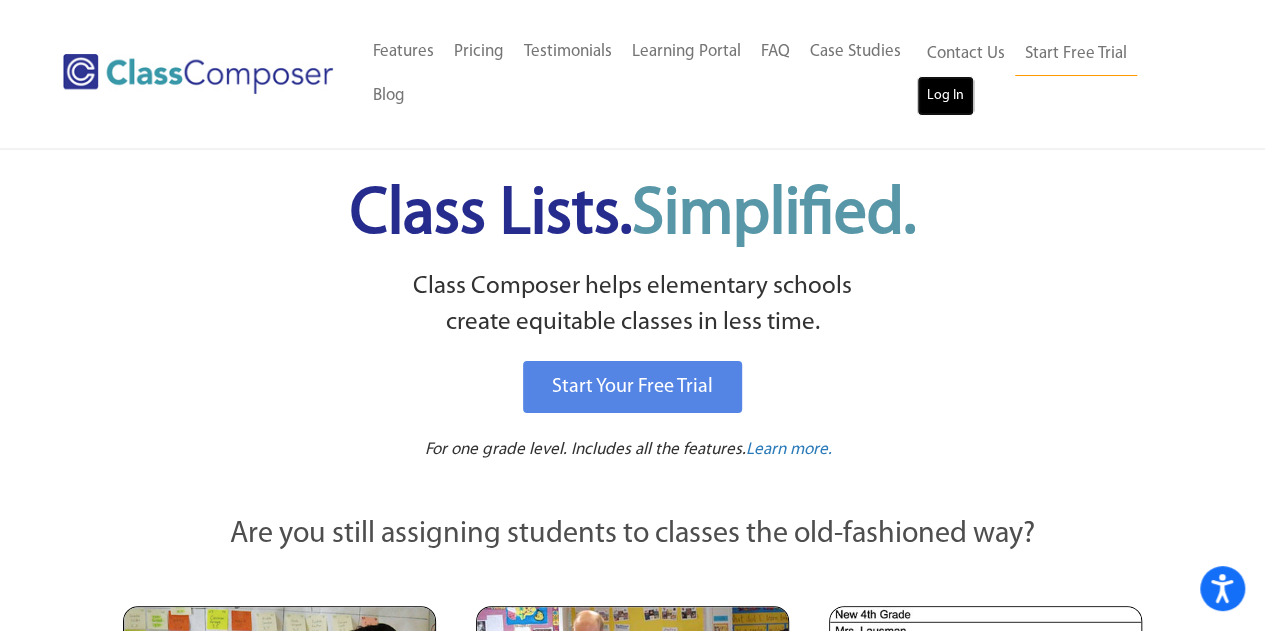 click on "Log In" at bounding box center [945, 96] 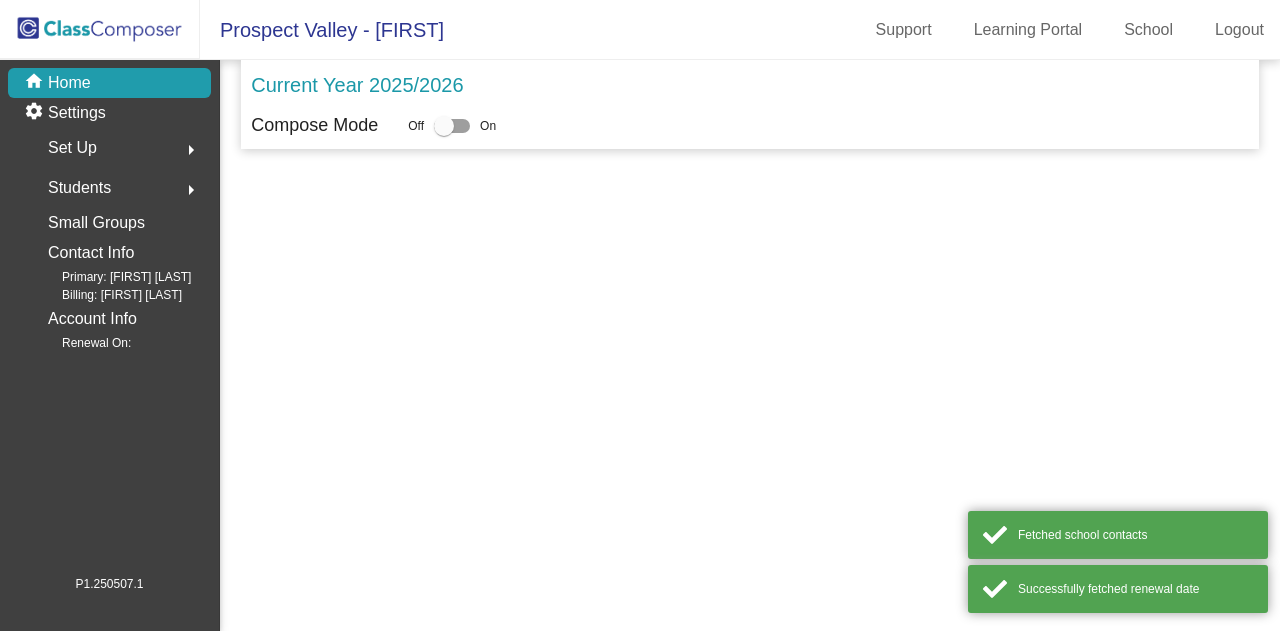 scroll, scrollTop: 0, scrollLeft: 0, axis: both 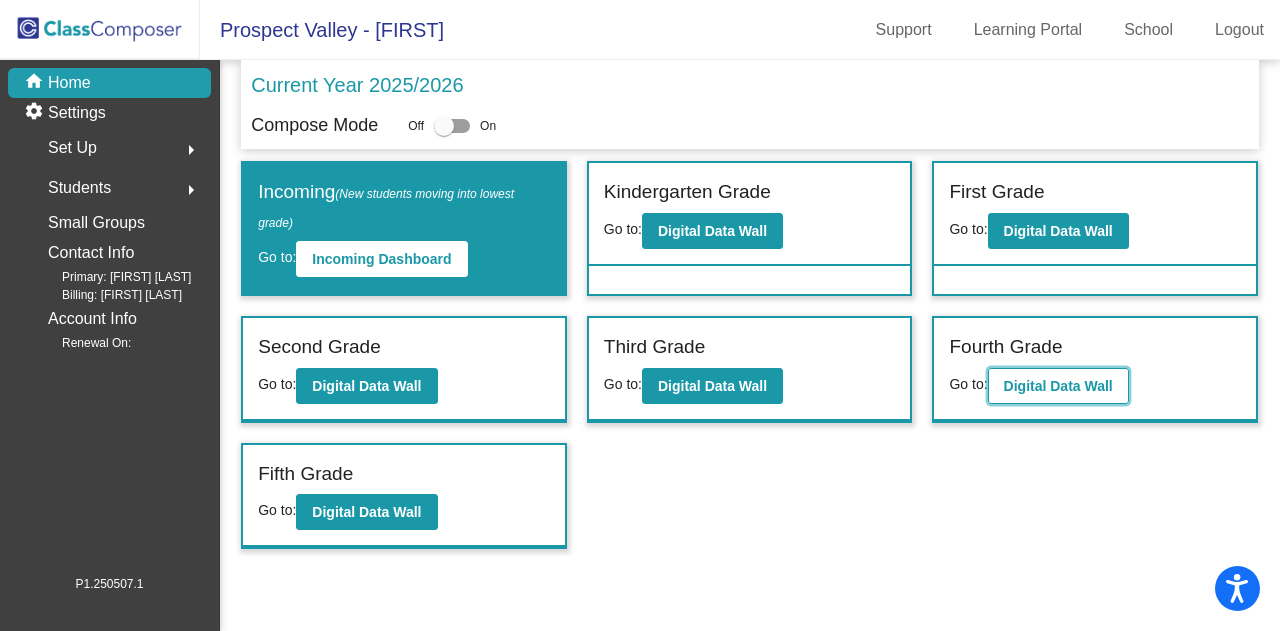 click on "Digital Data Wall" 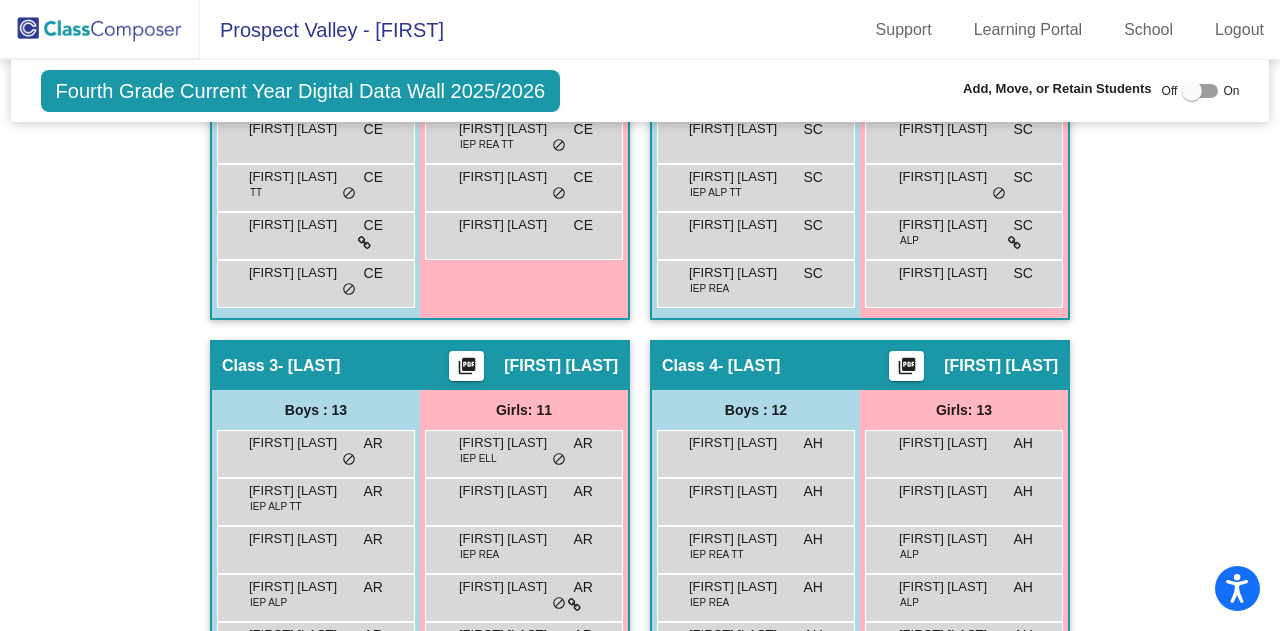 scroll, scrollTop: 920, scrollLeft: 0, axis: vertical 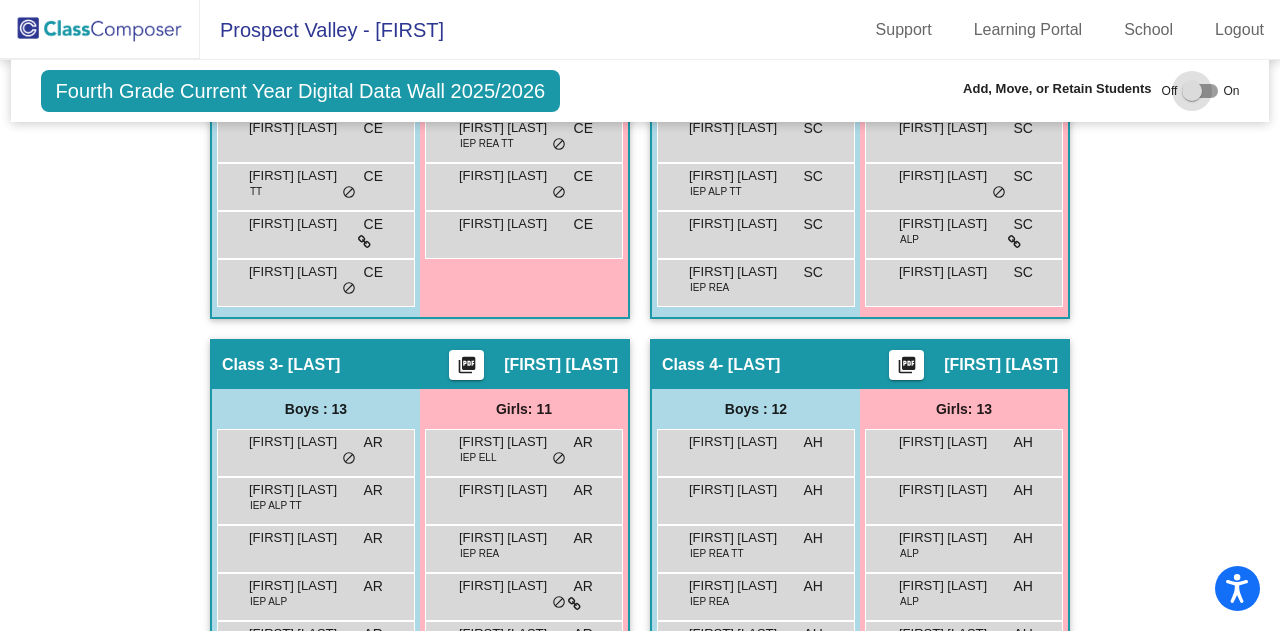 click at bounding box center [1200, 91] 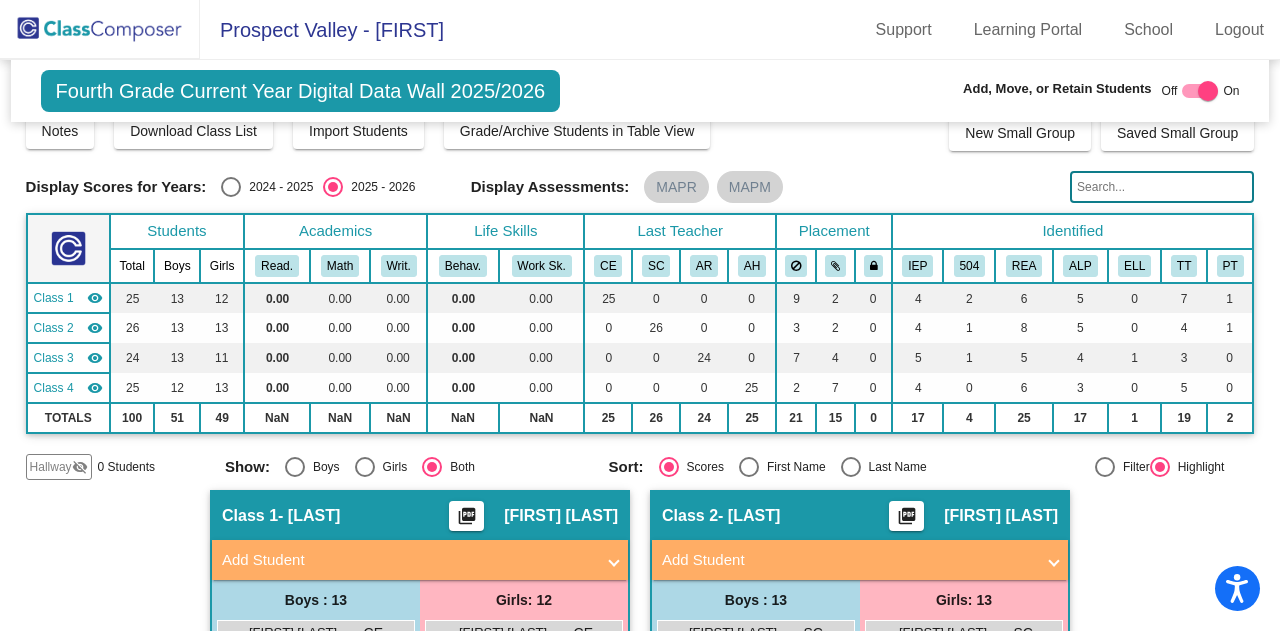 scroll, scrollTop: 22, scrollLeft: 0, axis: vertical 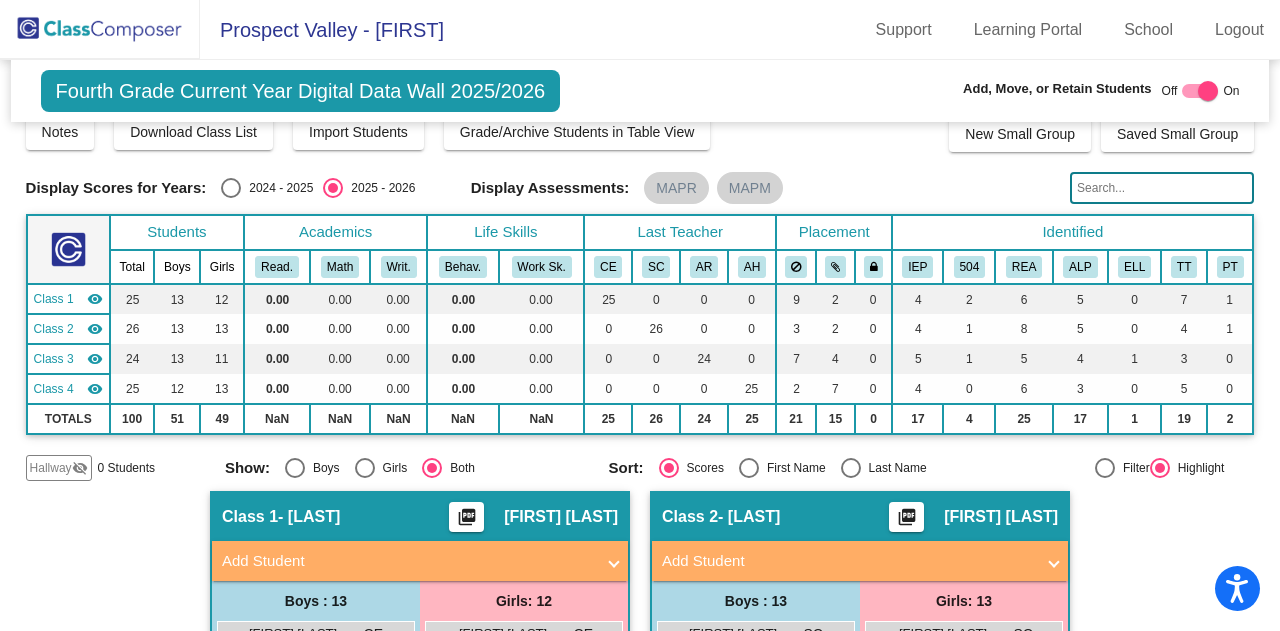 click on "visibility_off" 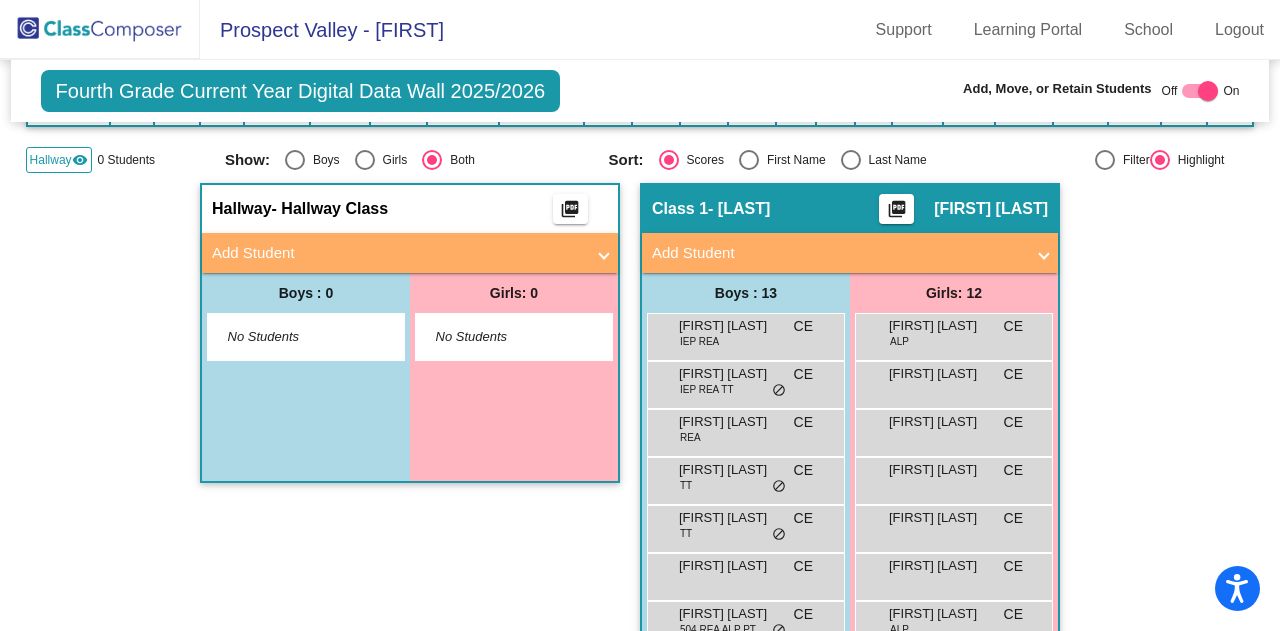 scroll, scrollTop: 316, scrollLeft: 0, axis: vertical 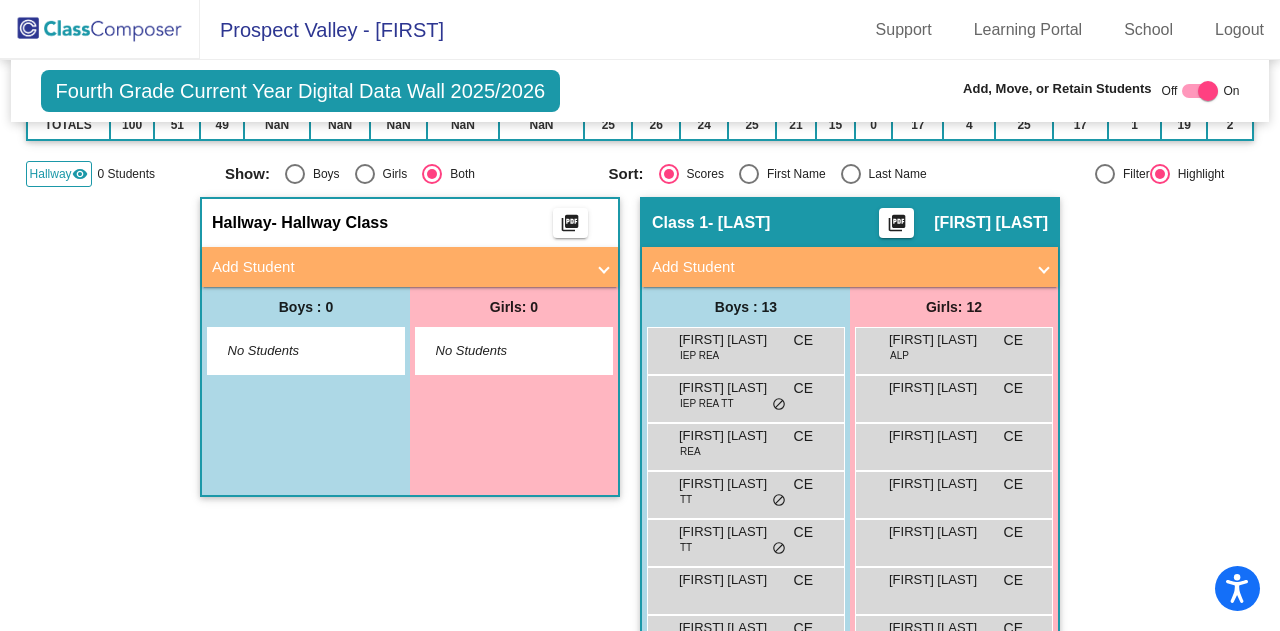 click on "Add Student" at bounding box center (398, 267) 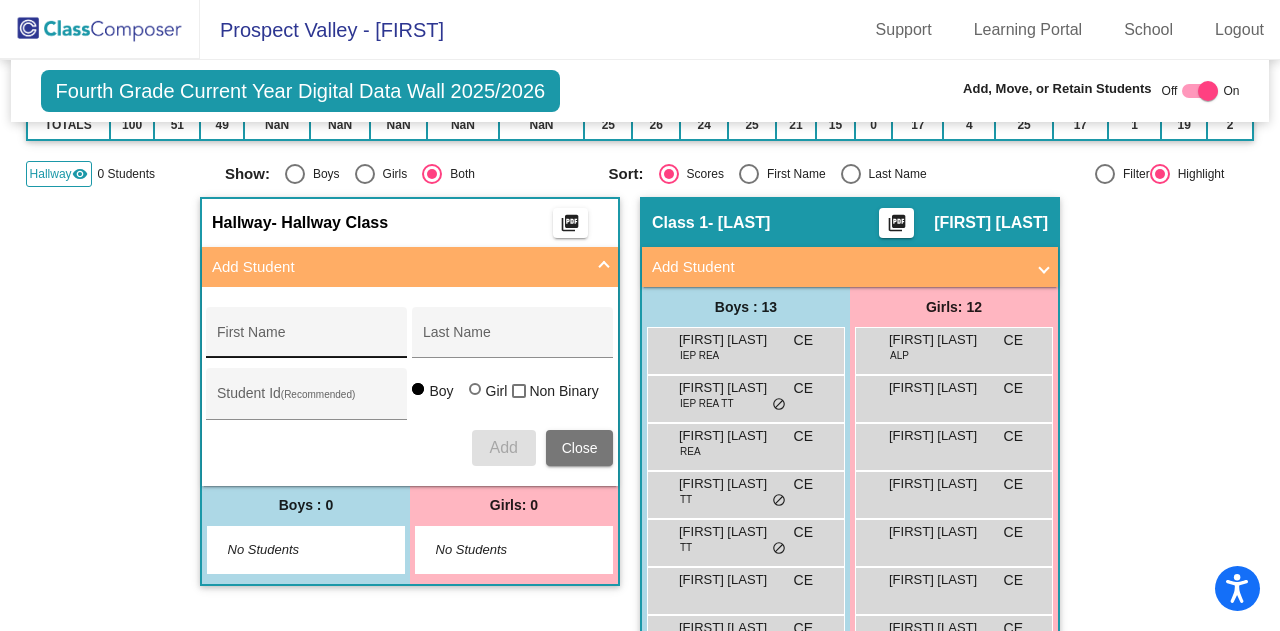 click on "First Name" at bounding box center (307, 338) 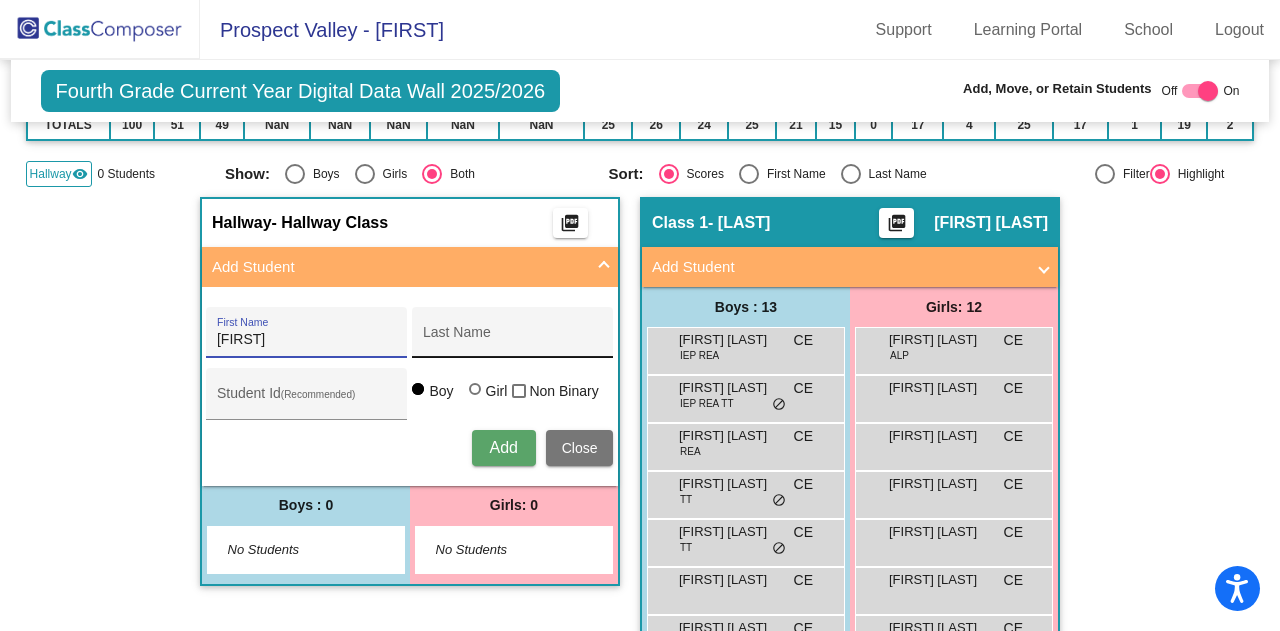 type on "Fitz" 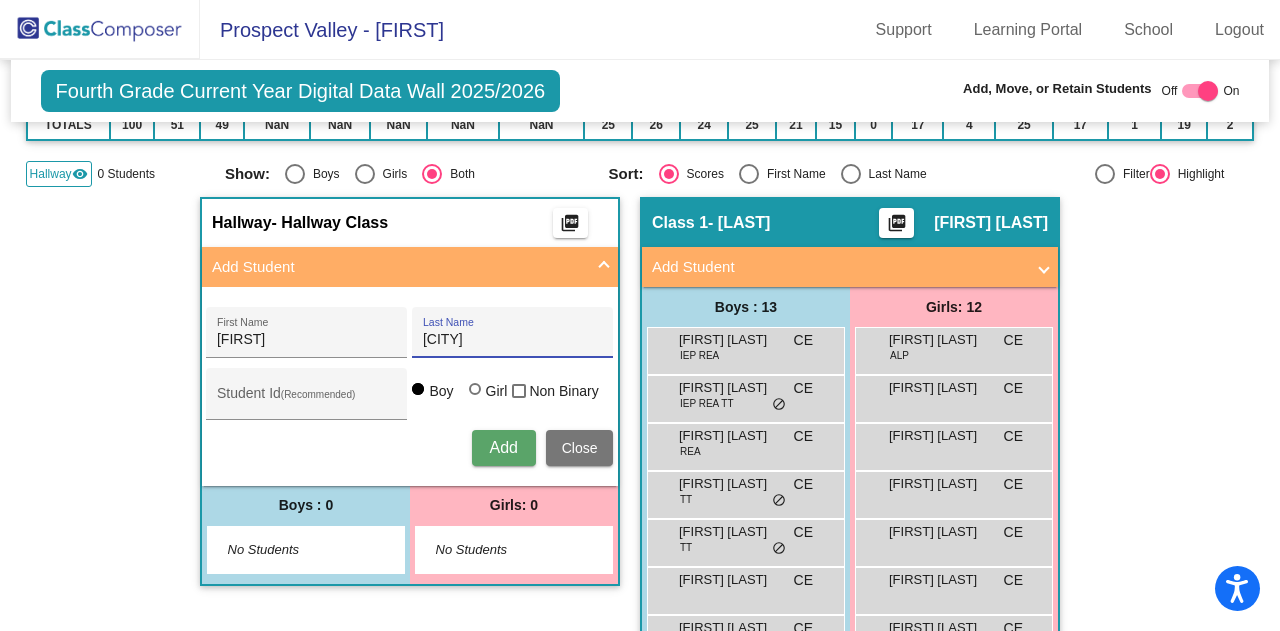 type on "Gresham" 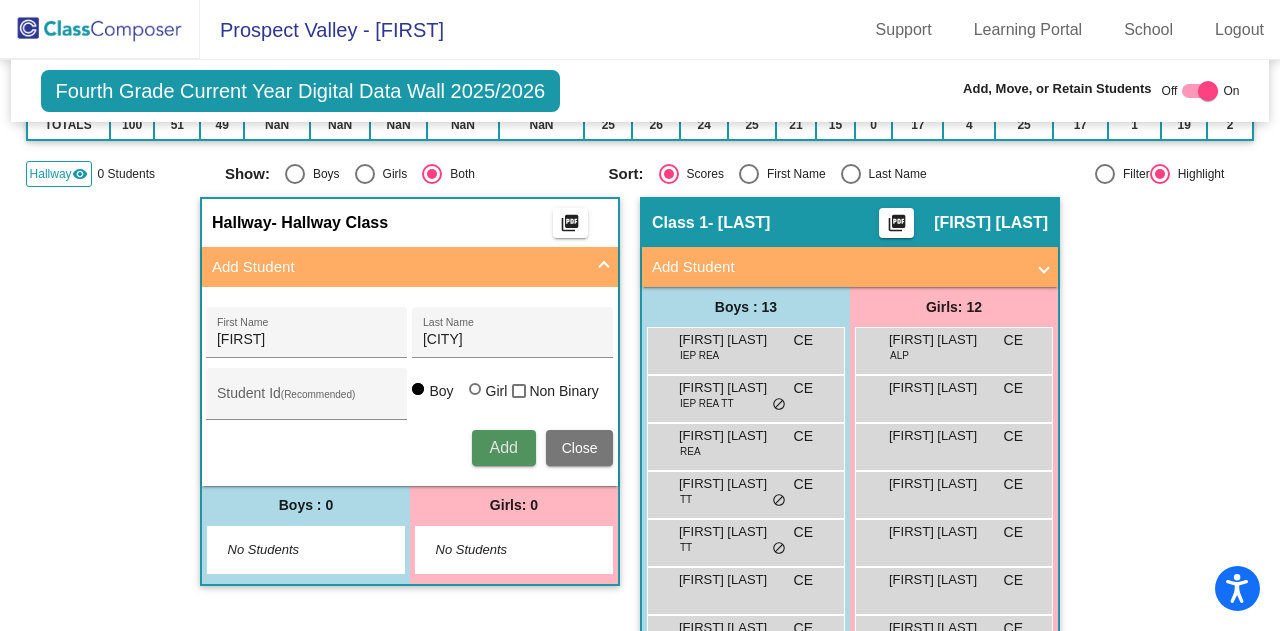 click on "Add" at bounding box center (503, 447) 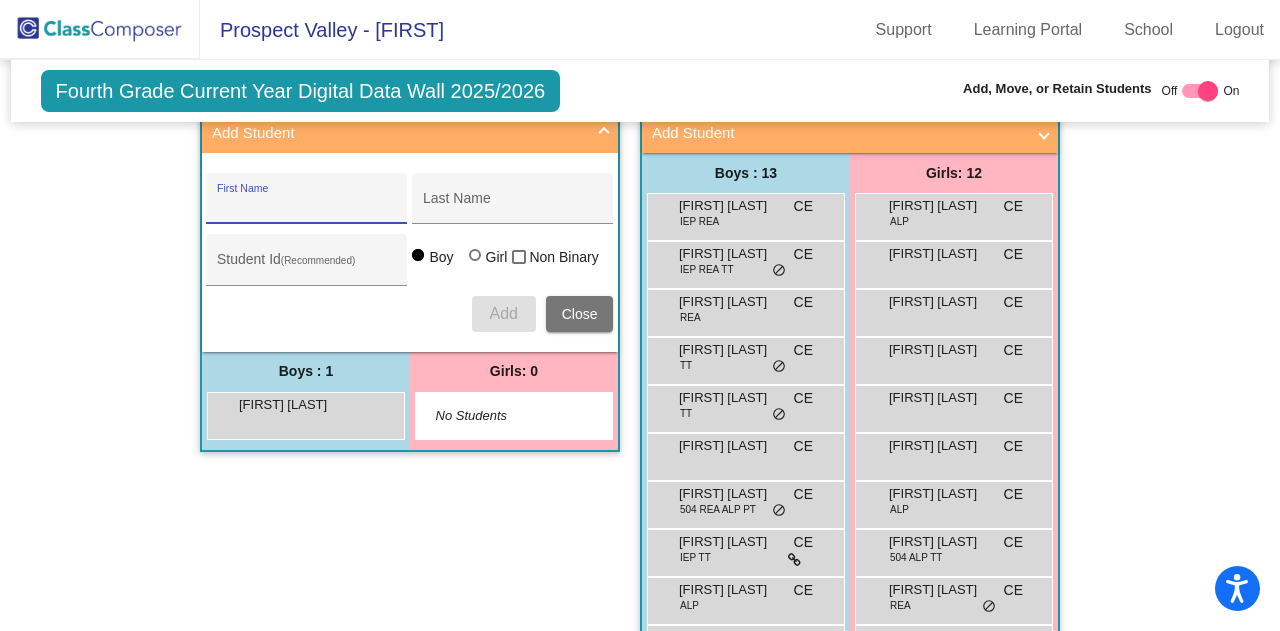 scroll, scrollTop: 449, scrollLeft: 0, axis: vertical 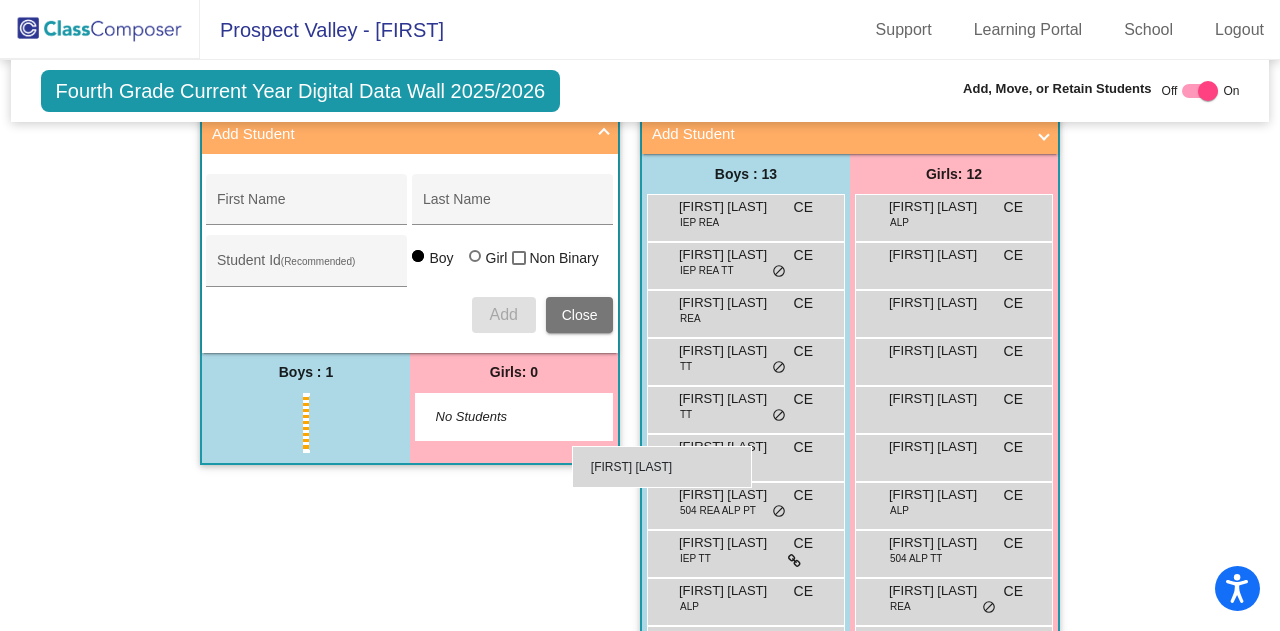 drag, startPoint x: 326, startPoint y: 415, endPoint x: 646, endPoint y: 474, distance: 325.39362 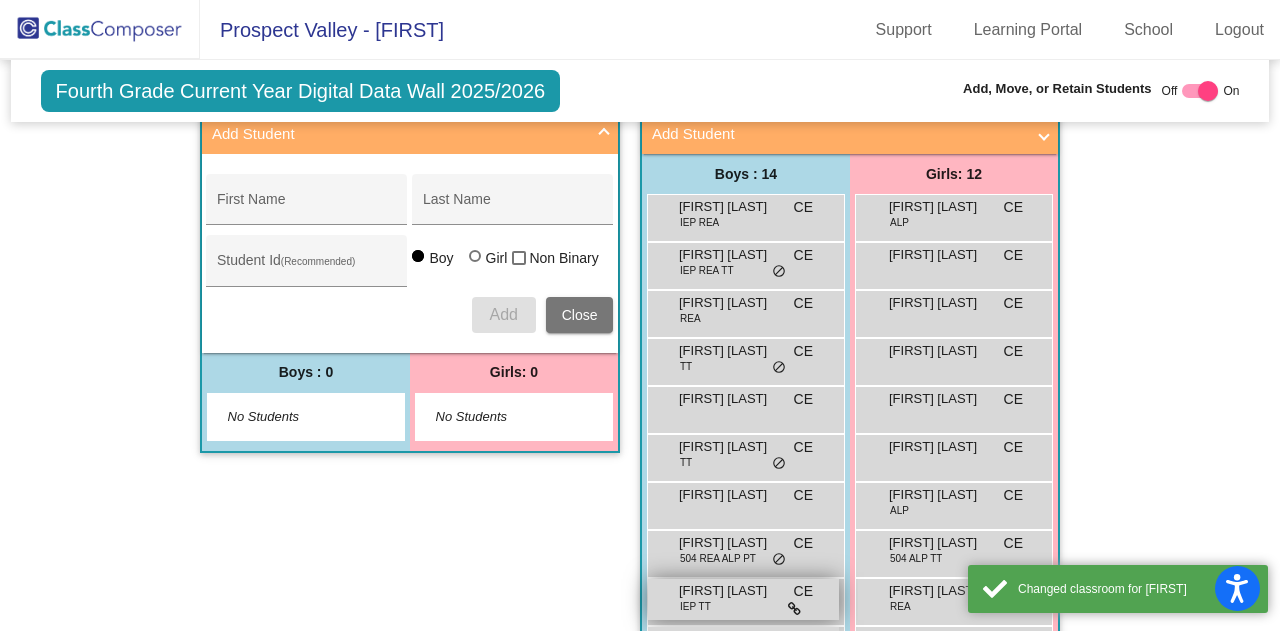 scroll, scrollTop: 457, scrollLeft: 0, axis: vertical 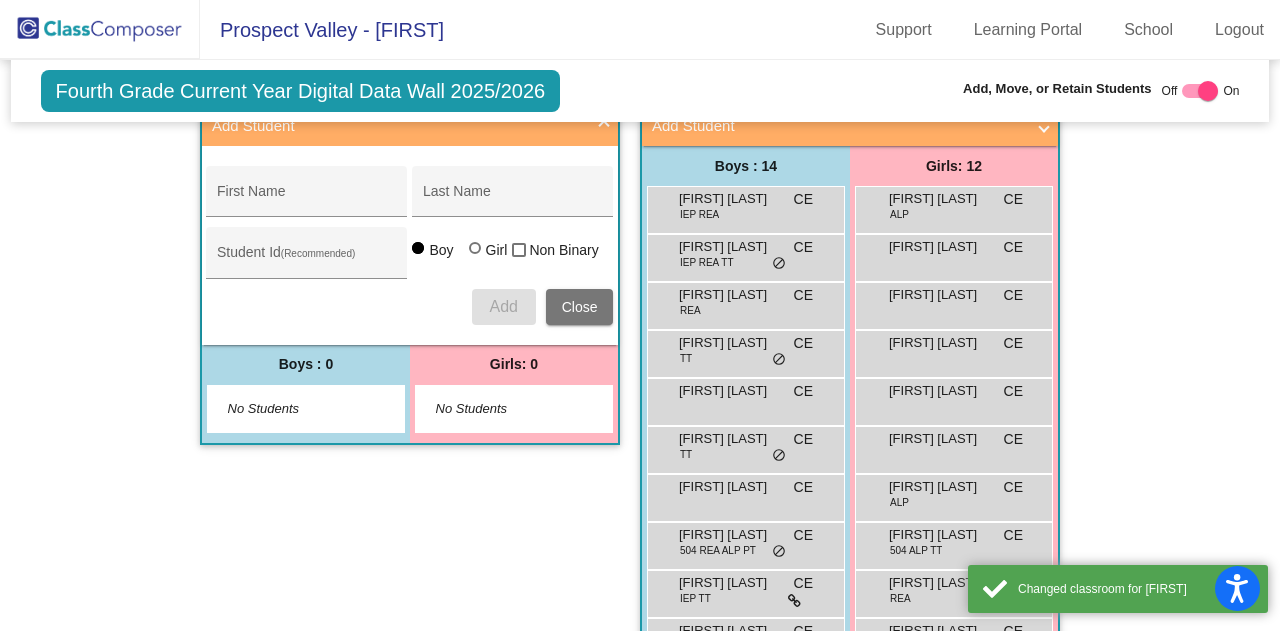 drag, startPoint x: 718, startPoint y: 607, endPoint x: 828, endPoint y: 640, distance: 114.84337 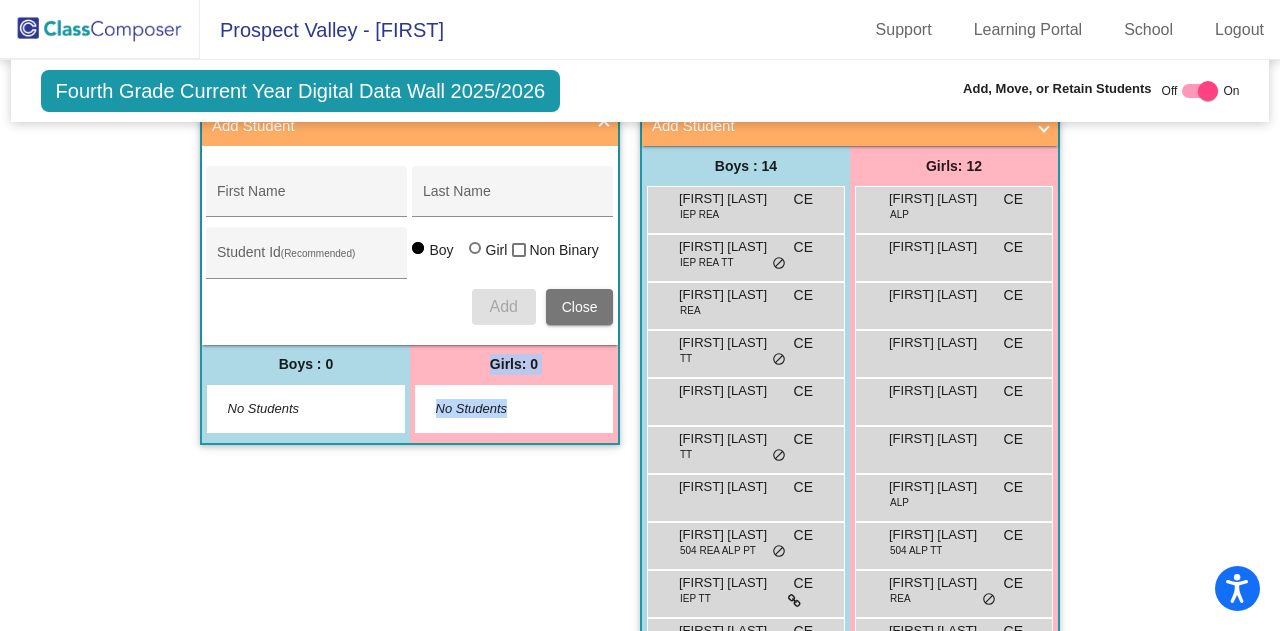 drag, startPoint x: 590, startPoint y: 615, endPoint x: 401, endPoint y: 521, distance: 211.0853 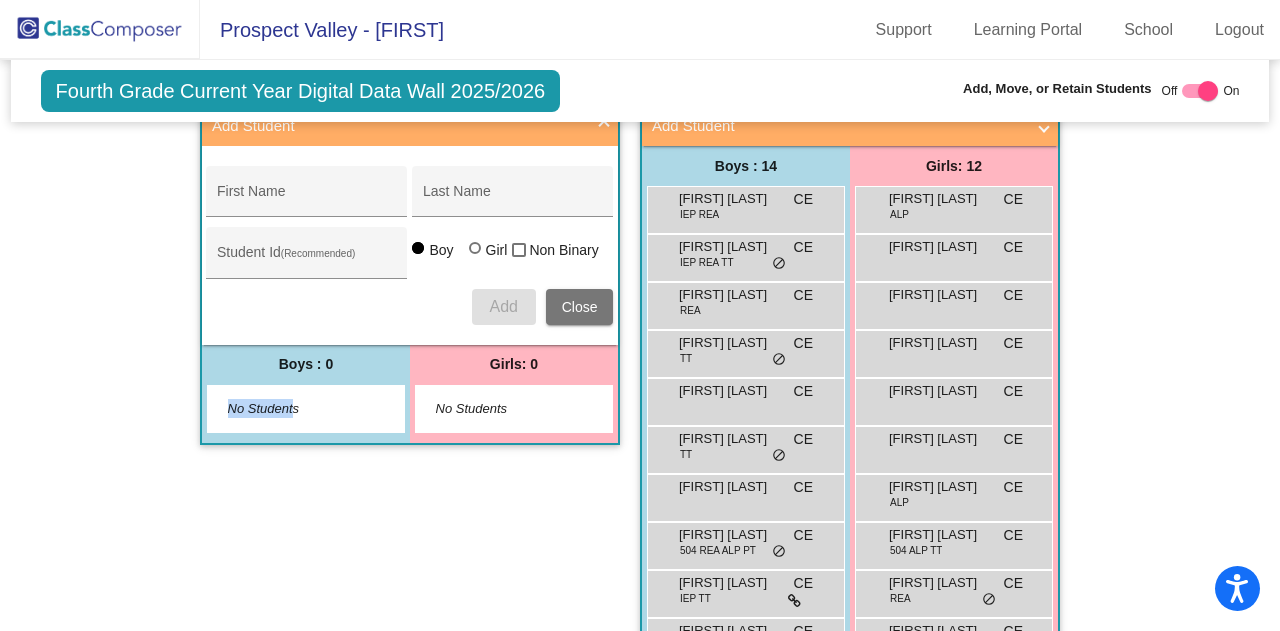drag, startPoint x: 286, startPoint y: 439, endPoint x: 211, endPoint y: 405, distance: 82.346825 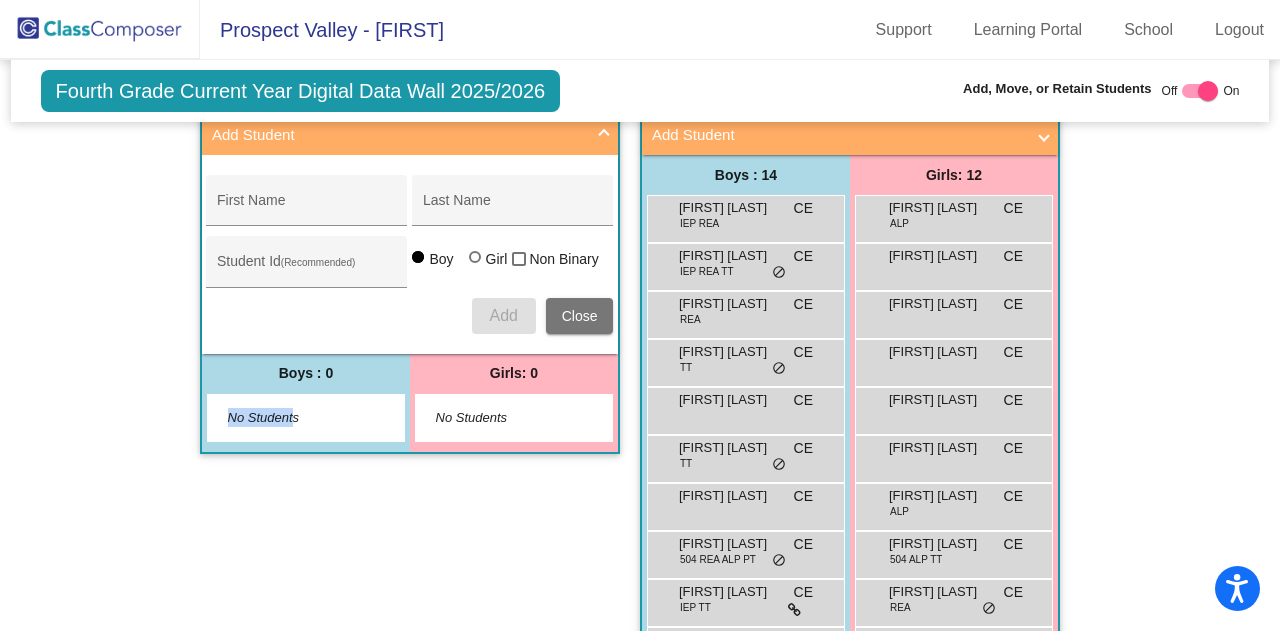 scroll, scrollTop: 444, scrollLeft: 0, axis: vertical 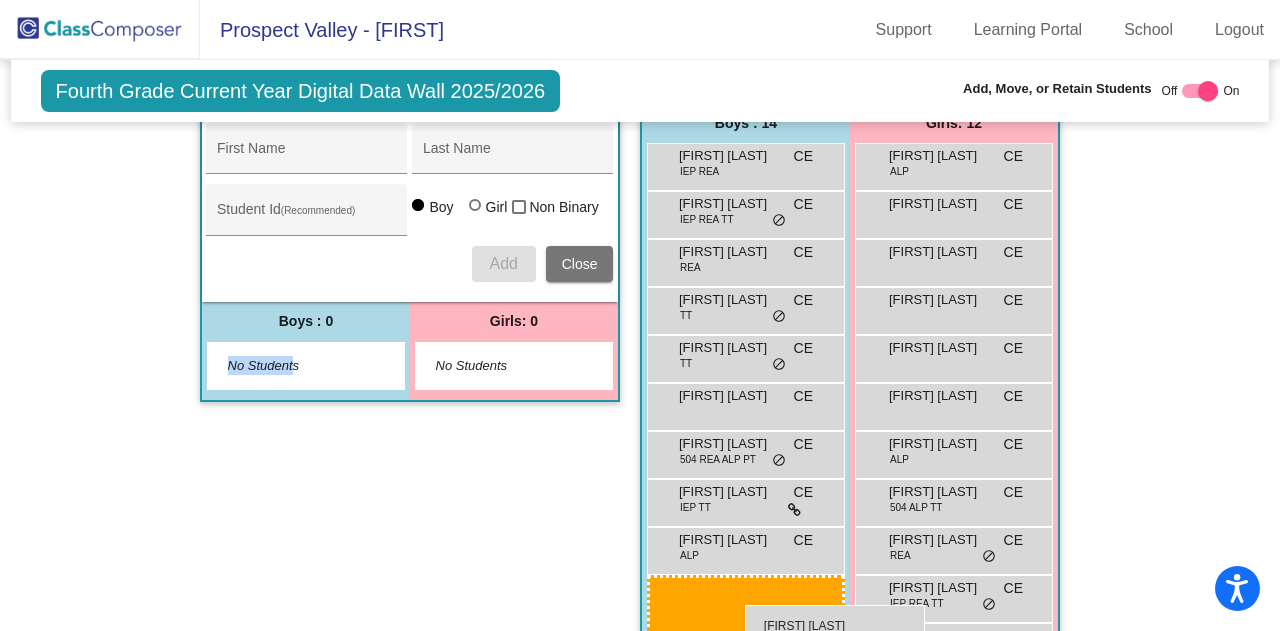 drag, startPoint x: 744, startPoint y: 421, endPoint x: 745, endPoint y: 605, distance: 184.00272 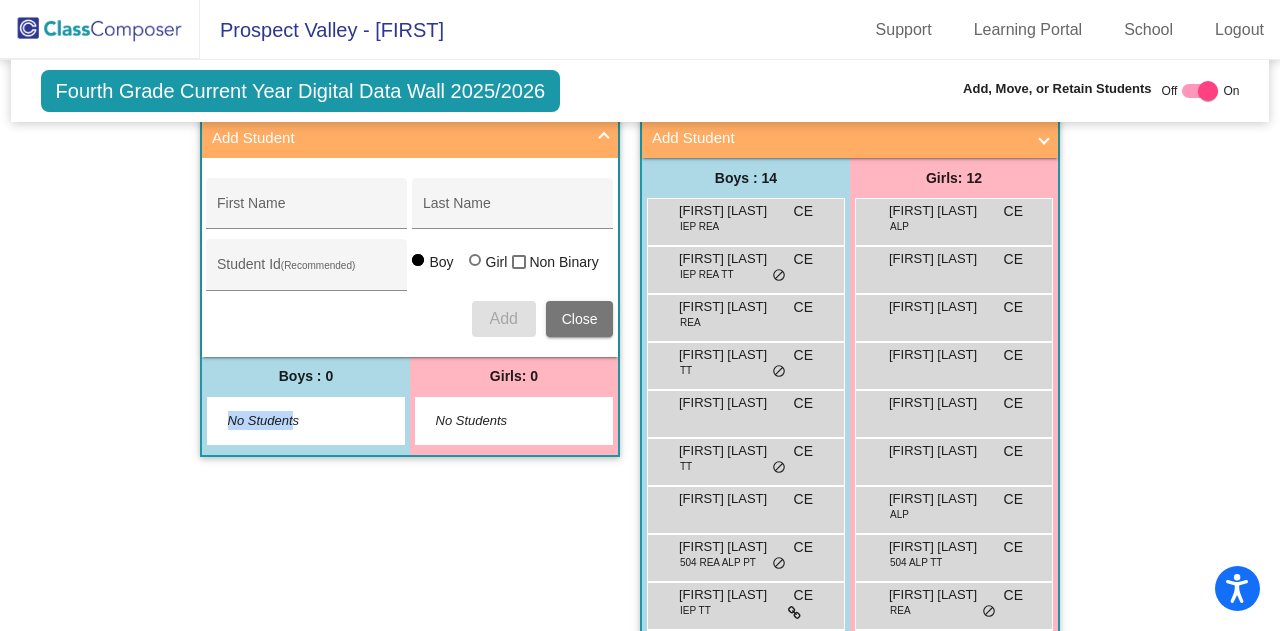 scroll, scrollTop: 446, scrollLeft: 0, axis: vertical 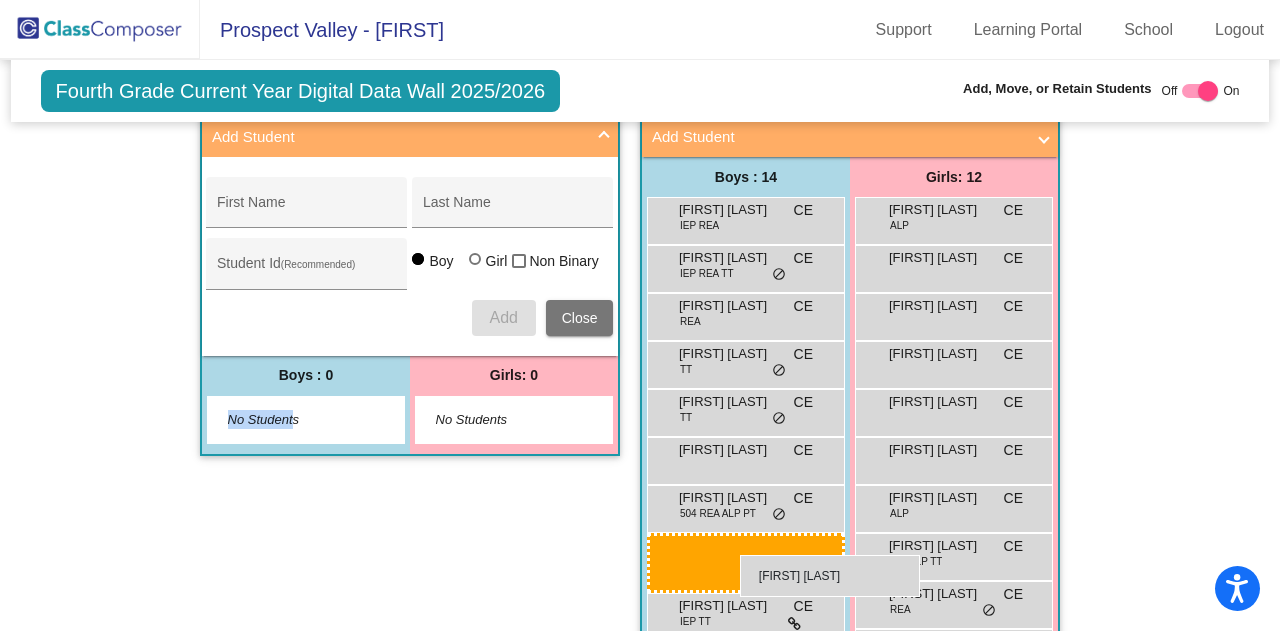 drag, startPoint x: 744, startPoint y: 405, endPoint x: 740, endPoint y: 555, distance: 150.05333 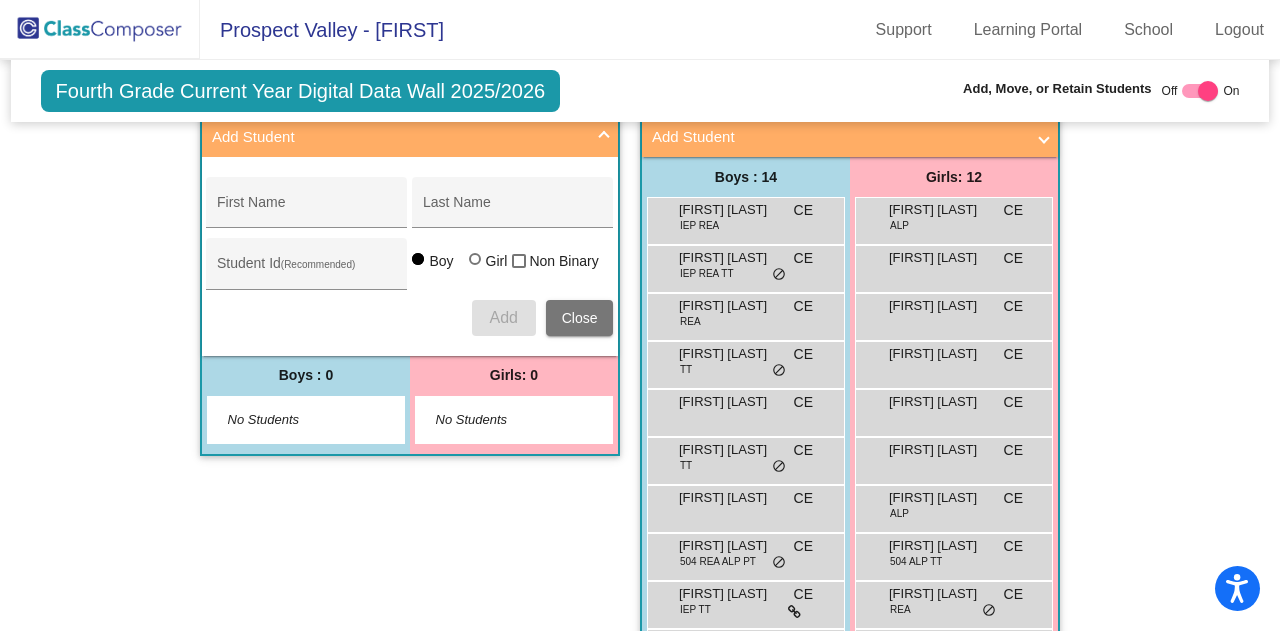 click on "Hallway   - Hallway Class  picture_as_pdf  Add Student  First Name Last Name Student Id  (Recommended)   Boy   Girl   Non Binary Add Close  Boys : 0    No Students   Girls: 0   No Students   Class 1   - Eisinger  picture_as_pdf Clare Eisinger  Add Student  First Name Last Name Student Id  (Recommended)   Boy   Girl   Non Binary Add Close  Boys : 14  Axel Avendano IEP REA CE lock do_not_disturb_alt Branden Wagner IEP REA TT CE lock do_not_disturb_alt Easton Manbeck REA CE lock do_not_disturb_alt Emerson Lowery TT CE lock do_not_disturb_alt Fitz Gresham CE lock do_not_disturb_alt Jack Gindi TT CE lock do_not_disturb_alt John Lokits CE lock do_not_disturb_alt John Warner 504 REA ALP PT CE lock do_not_disturb_alt Kepler Schutt IEP TT CE lock do_not_disturb_alt Logan Ware ALP CE lock do_not_disturb_alt Miles Nevarez CE lock do_not_disturb_alt Oliver Manchego TT CE lock do_not_disturb_alt Slaiher Sinclair CE lock do_not_disturb_alt Theodore Hume CE lock do_not_disturb_alt Girls: 12 Adeline Ciolek ALP CE lock" 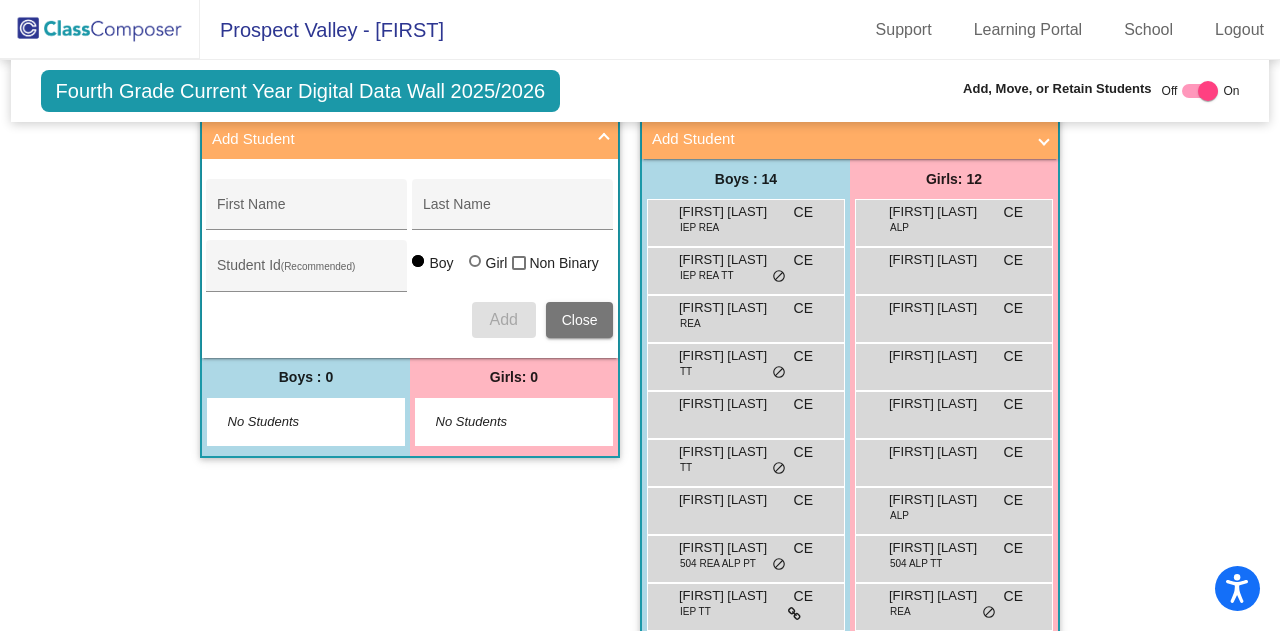 scroll, scrollTop: 437, scrollLeft: 0, axis: vertical 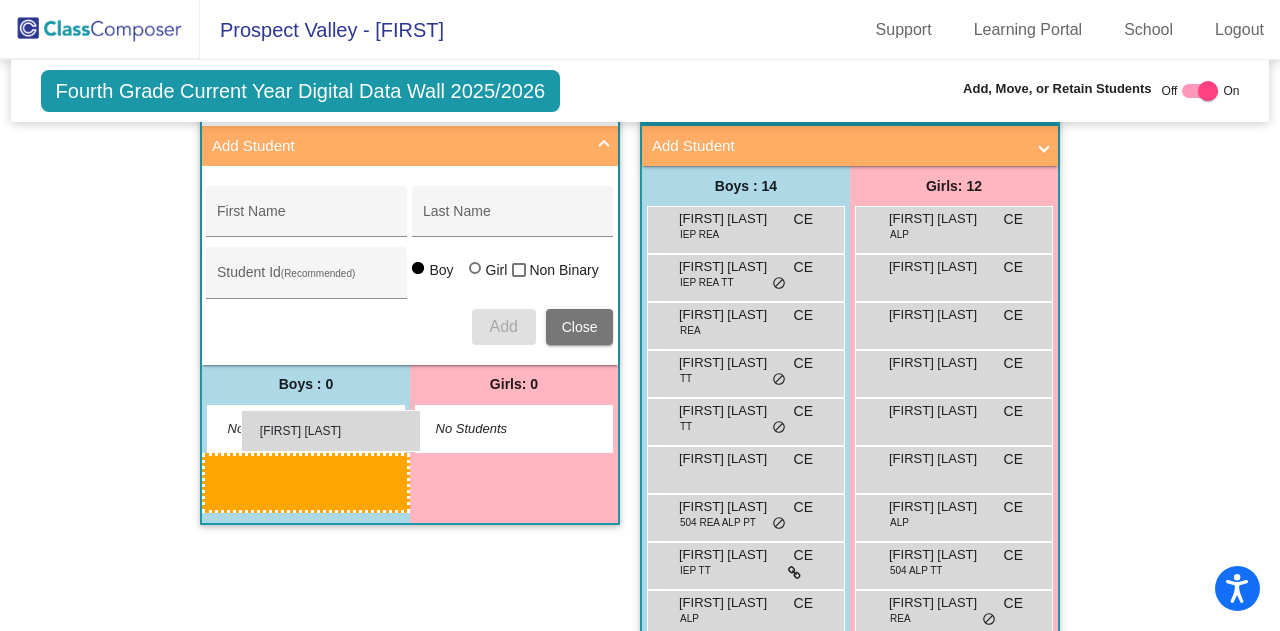 drag, startPoint x: 718, startPoint y: 427, endPoint x: 241, endPoint y: 410, distance: 477.30283 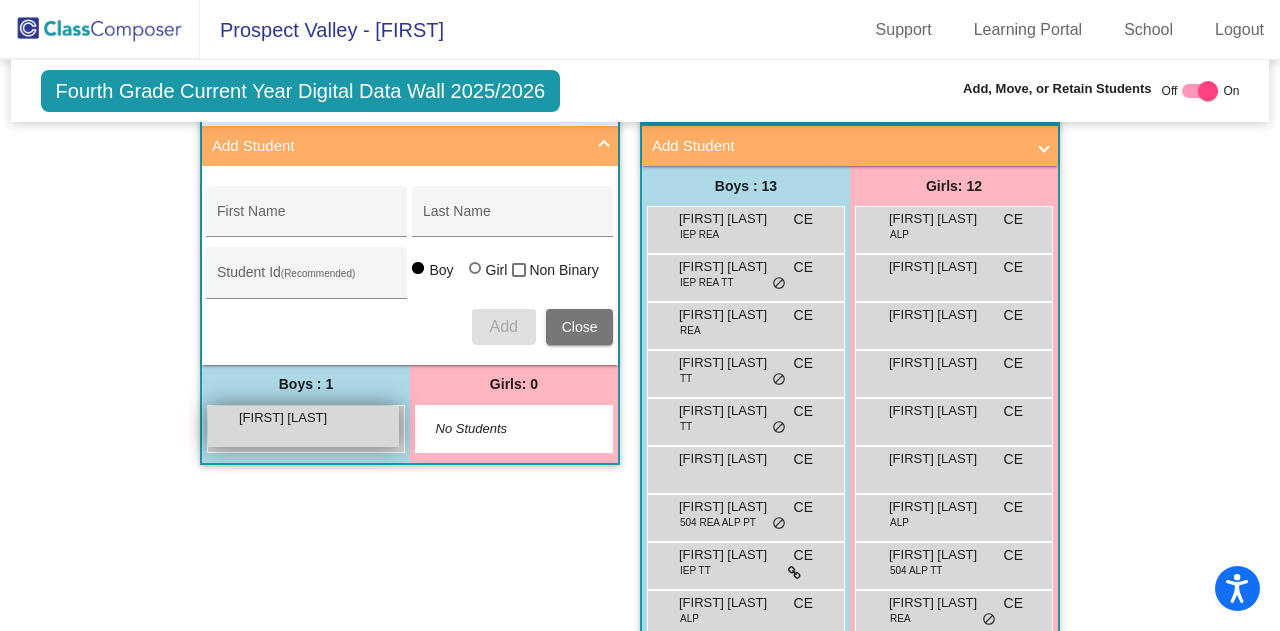 click on "Fitz Gresham" at bounding box center [289, 418] 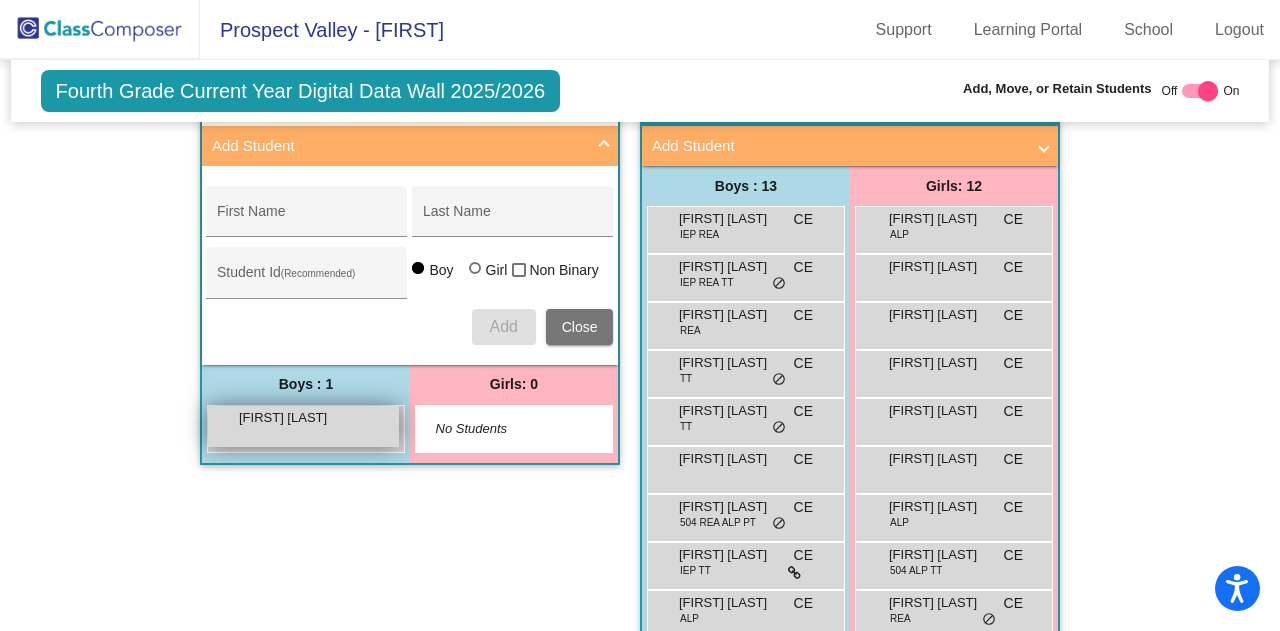 click on "Fitz Gresham" at bounding box center [289, 418] 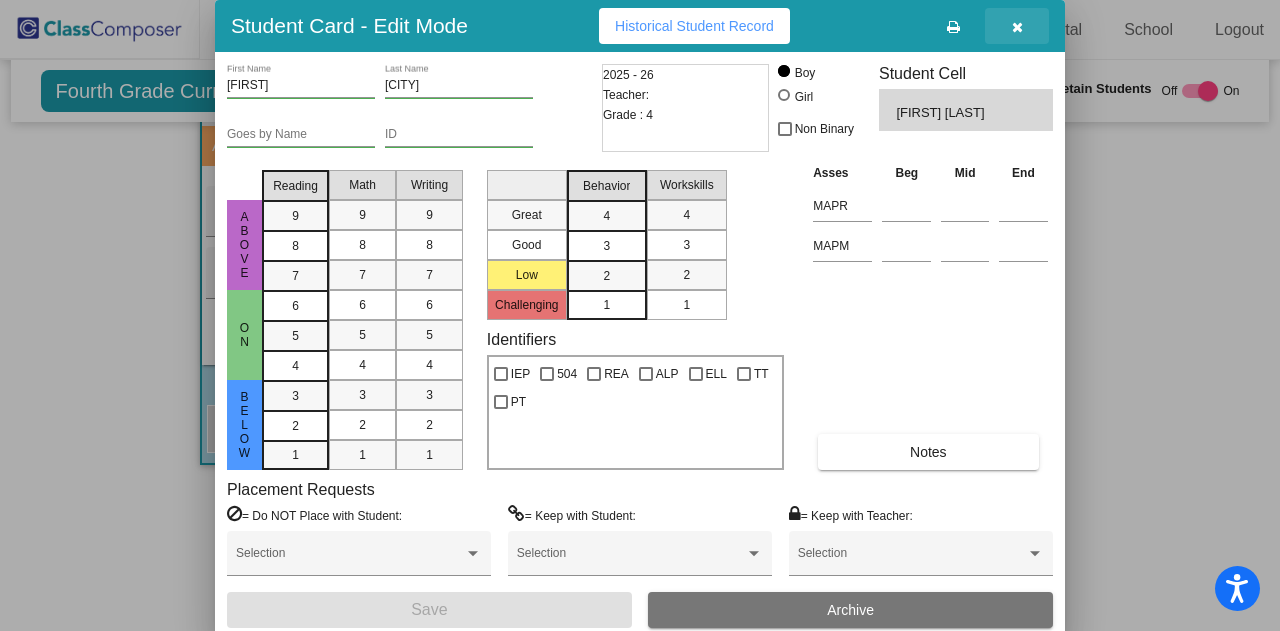 click at bounding box center (1017, 27) 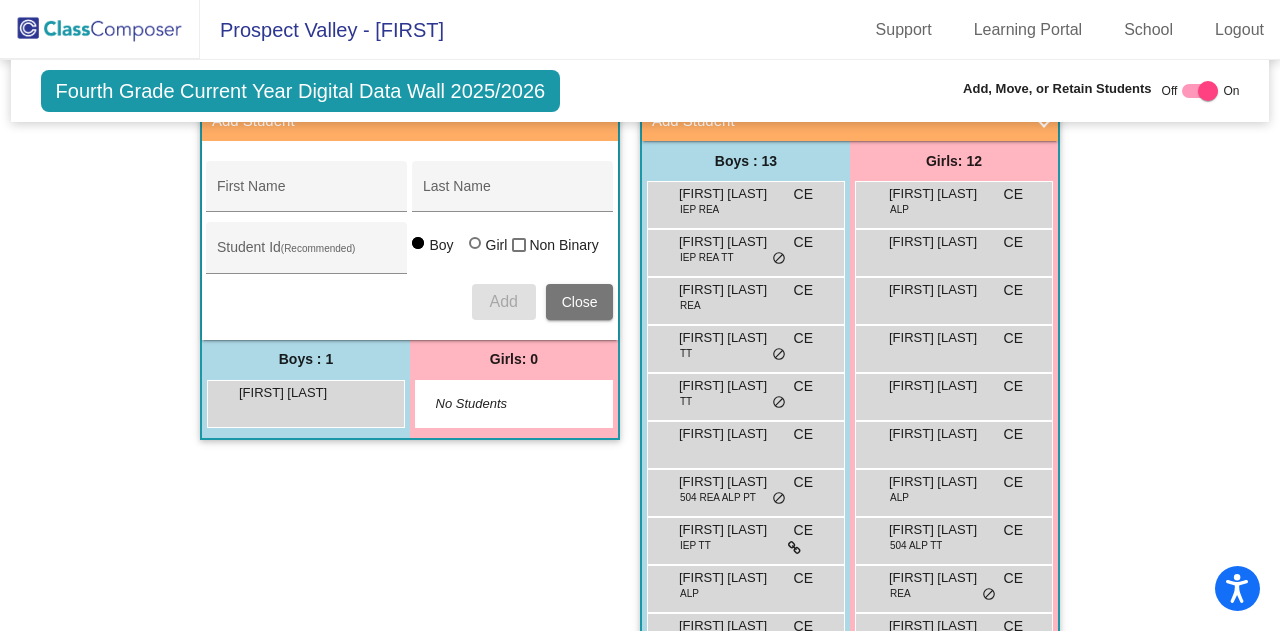 scroll, scrollTop: 443, scrollLeft: 0, axis: vertical 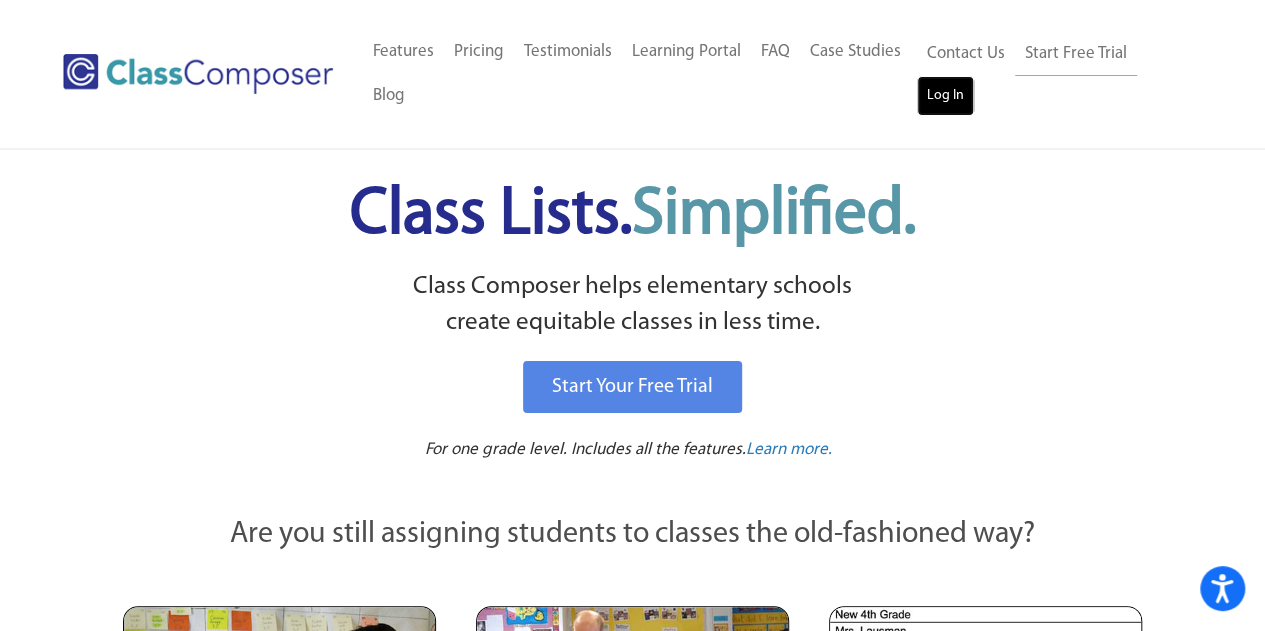 click on "Log In" at bounding box center [945, 96] 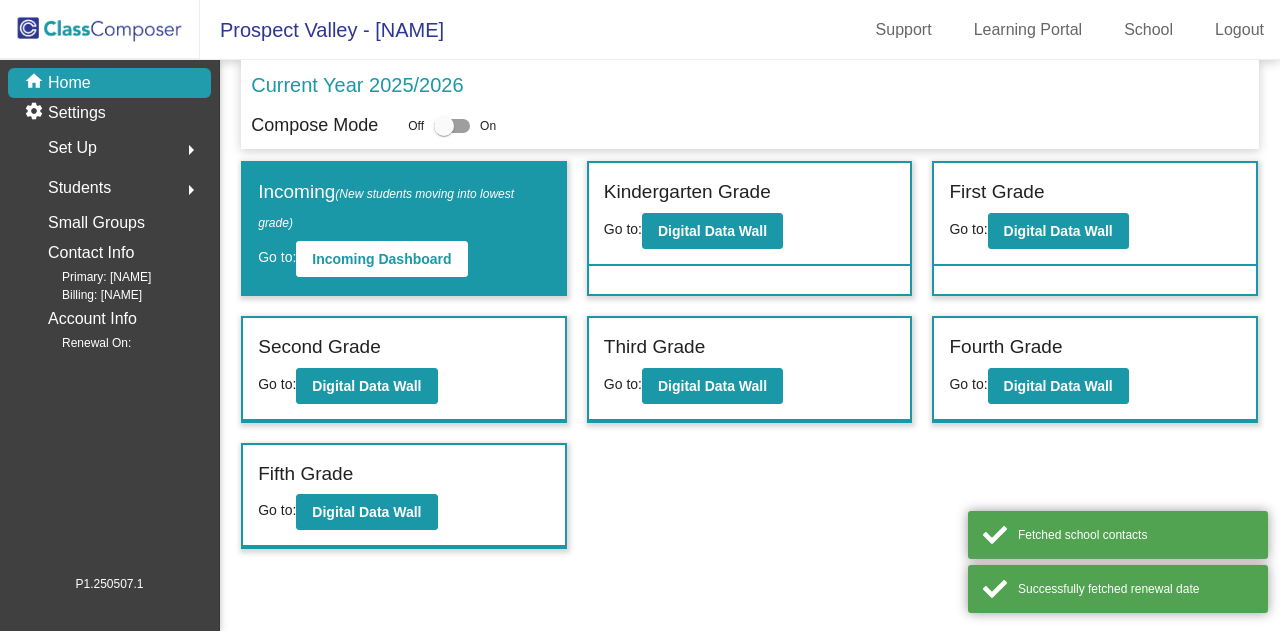scroll, scrollTop: 0, scrollLeft: 0, axis: both 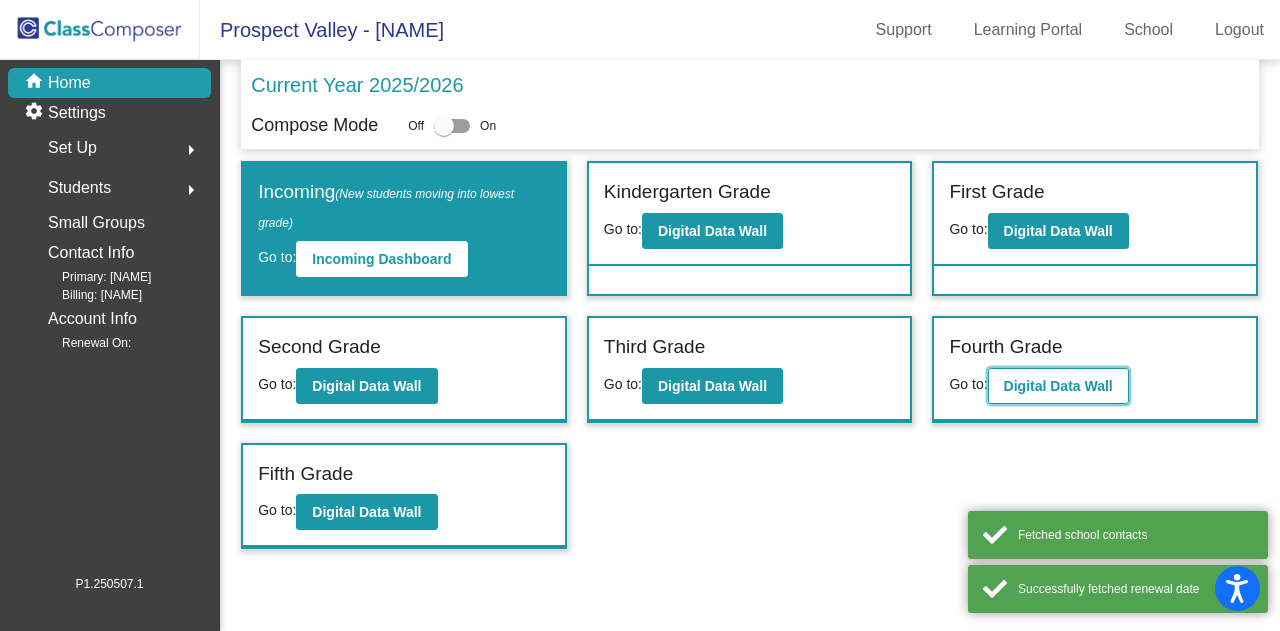 click on "Digital Data Wall" 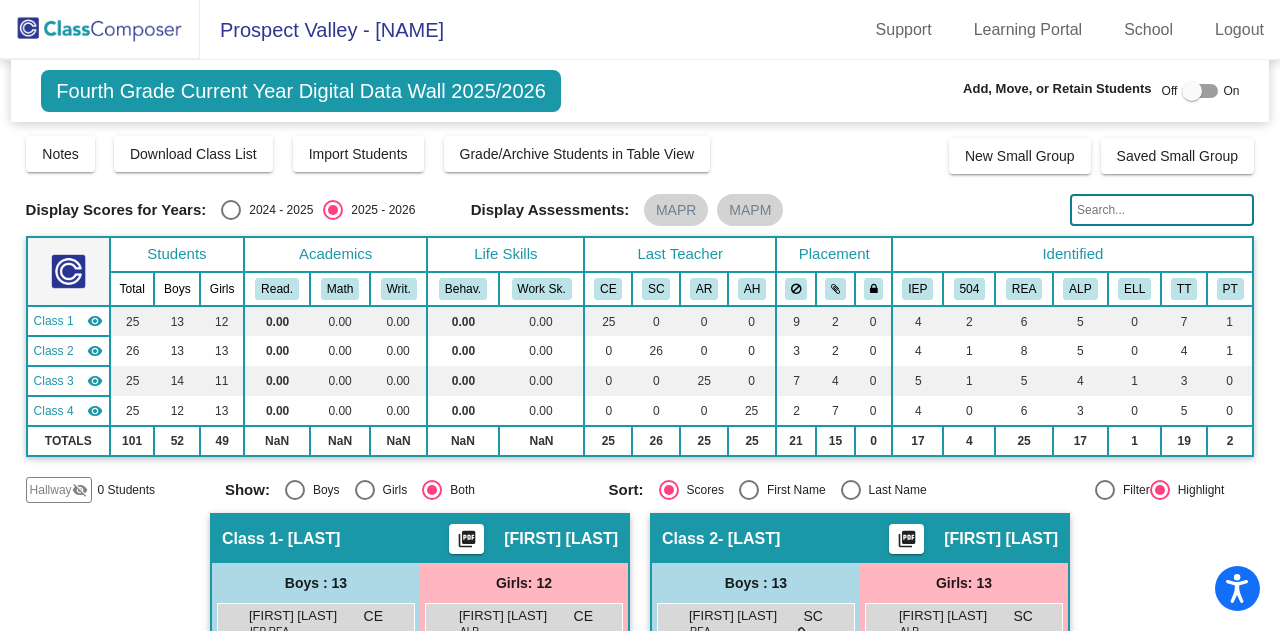 click at bounding box center [1200, 91] 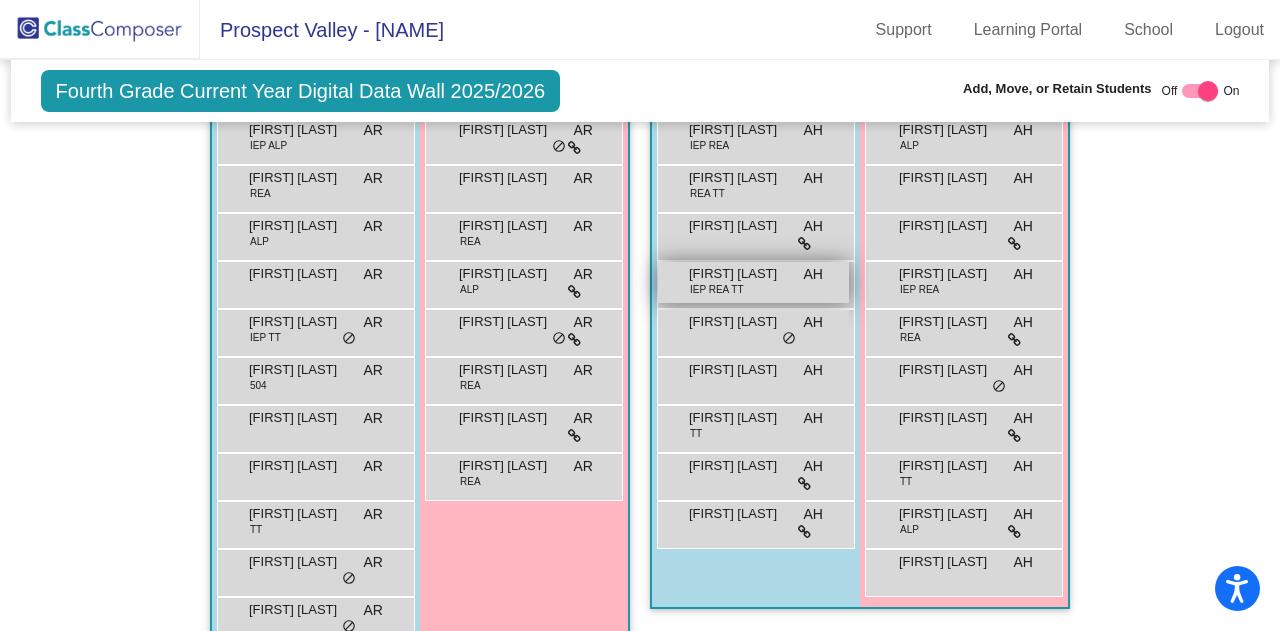 scroll, scrollTop: 1464, scrollLeft: 0, axis: vertical 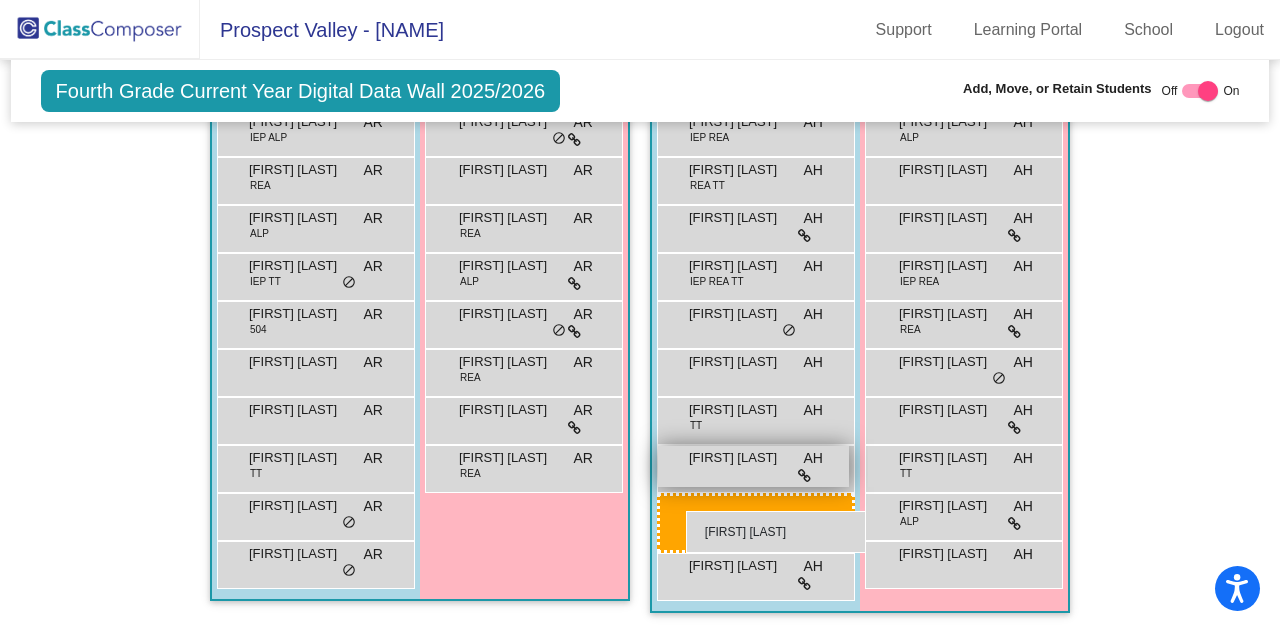 drag, startPoint x: 292, startPoint y: 268, endPoint x: 687, endPoint y: 511, distance: 463.7607 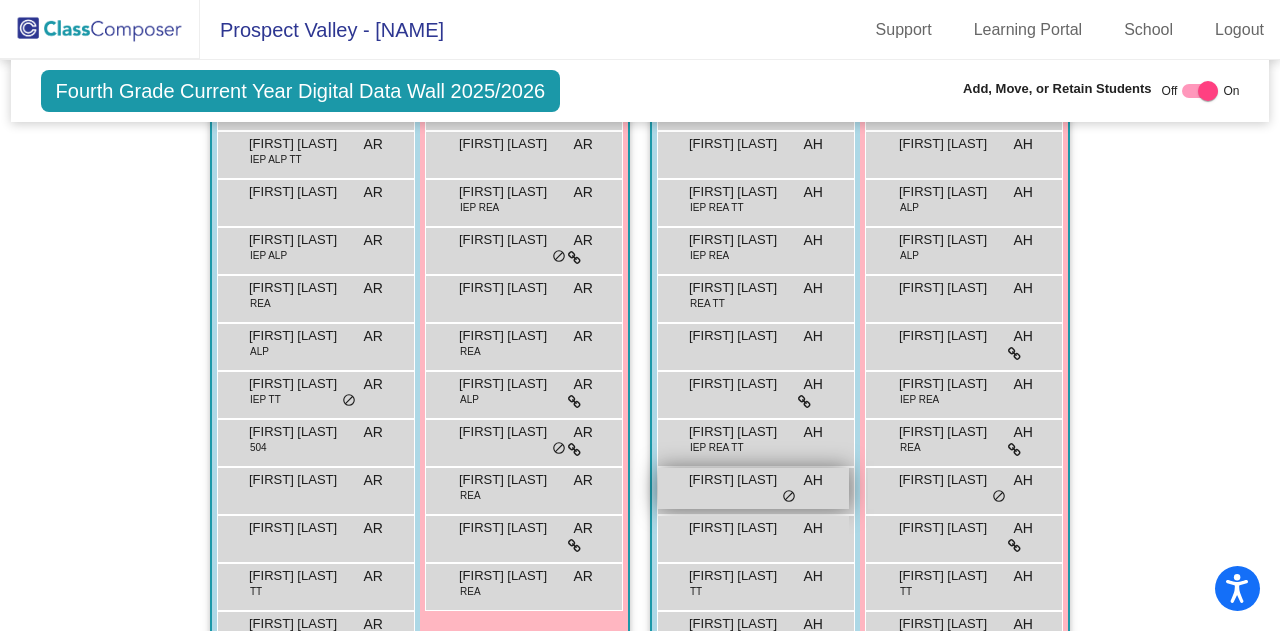 scroll, scrollTop: 1324, scrollLeft: 0, axis: vertical 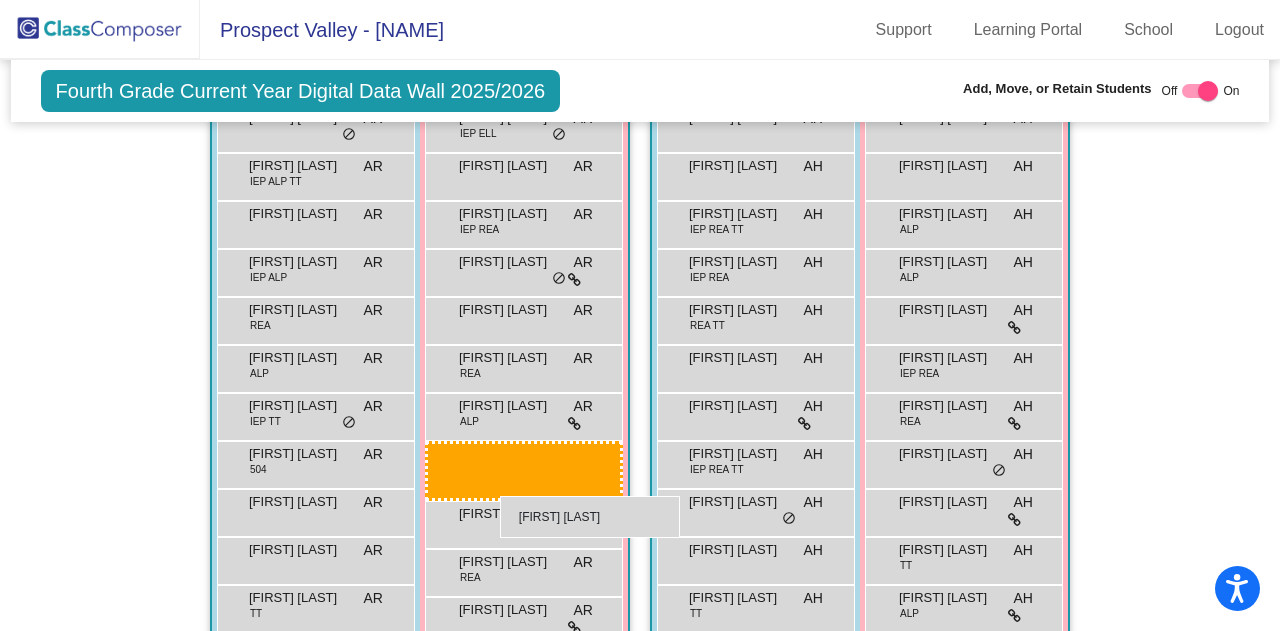 drag, startPoint x: 934, startPoint y: 314, endPoint x: 484, endPoint y: 485, distance: 481.39484 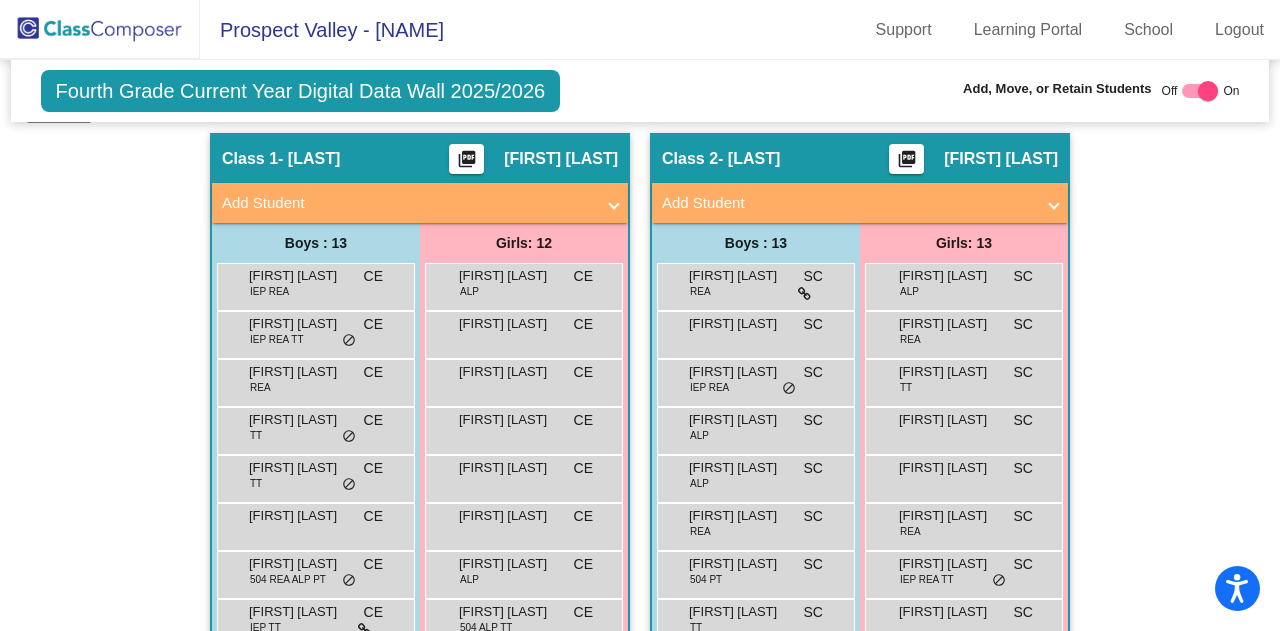 scroll, scrollTop: 382, scrollLeft: 0, axis: vertical 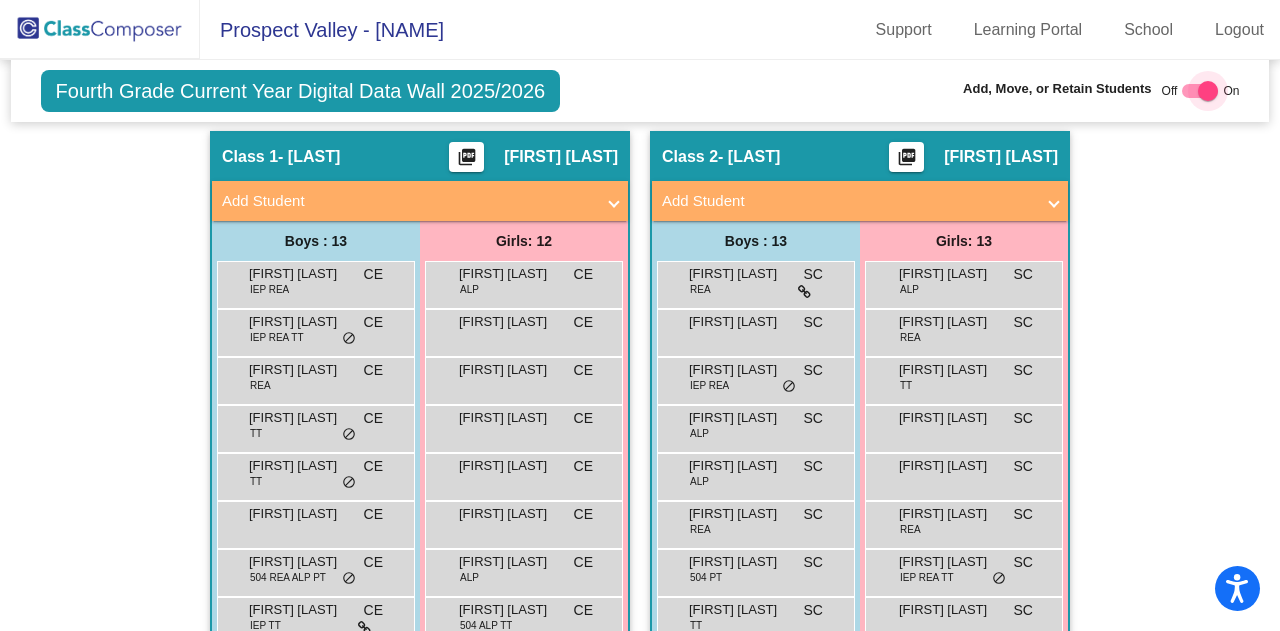 click at bounding box center [1200, 91] 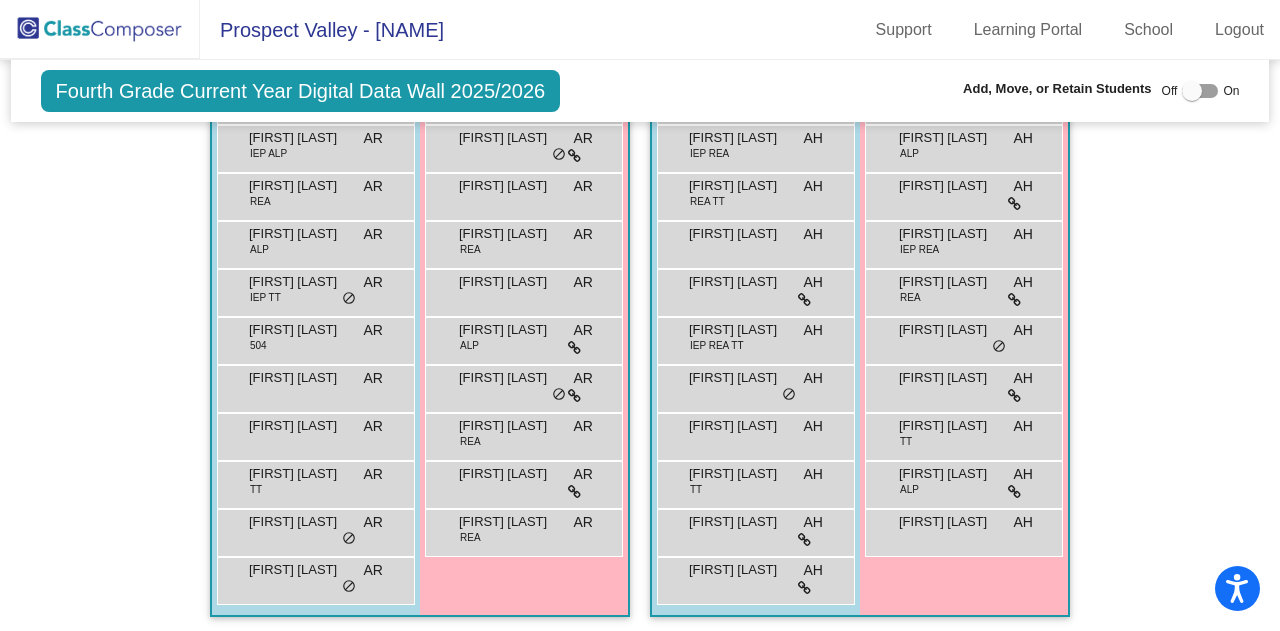 scroll, scrollTop: 1372, scrollLeft: 0, axis: vertical 